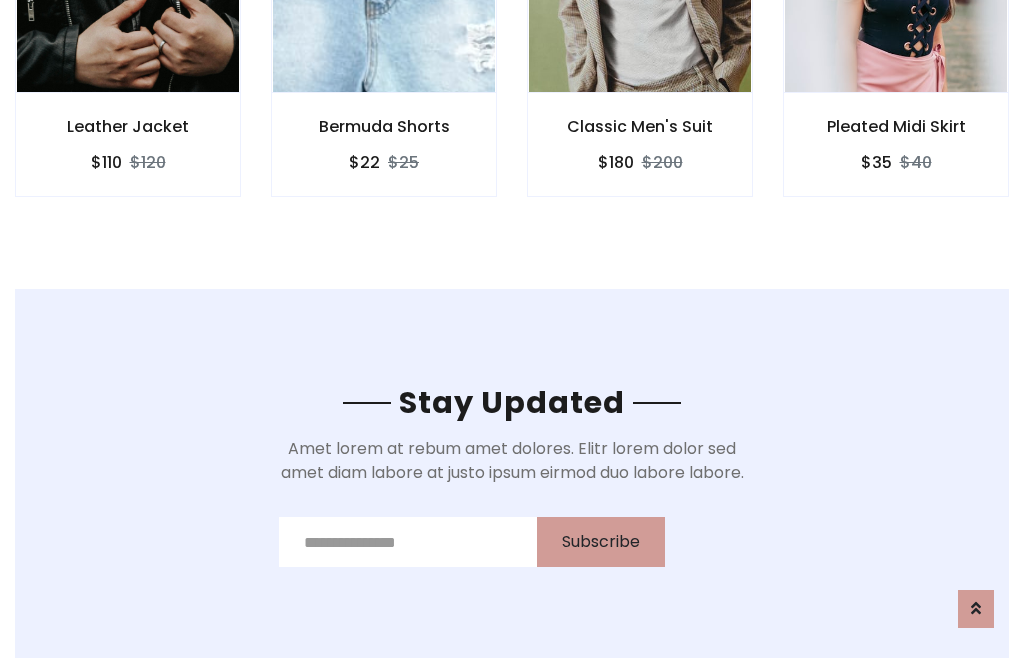 scroll, scrollTop: 3012, scrollLeft: 0, axis: vertical 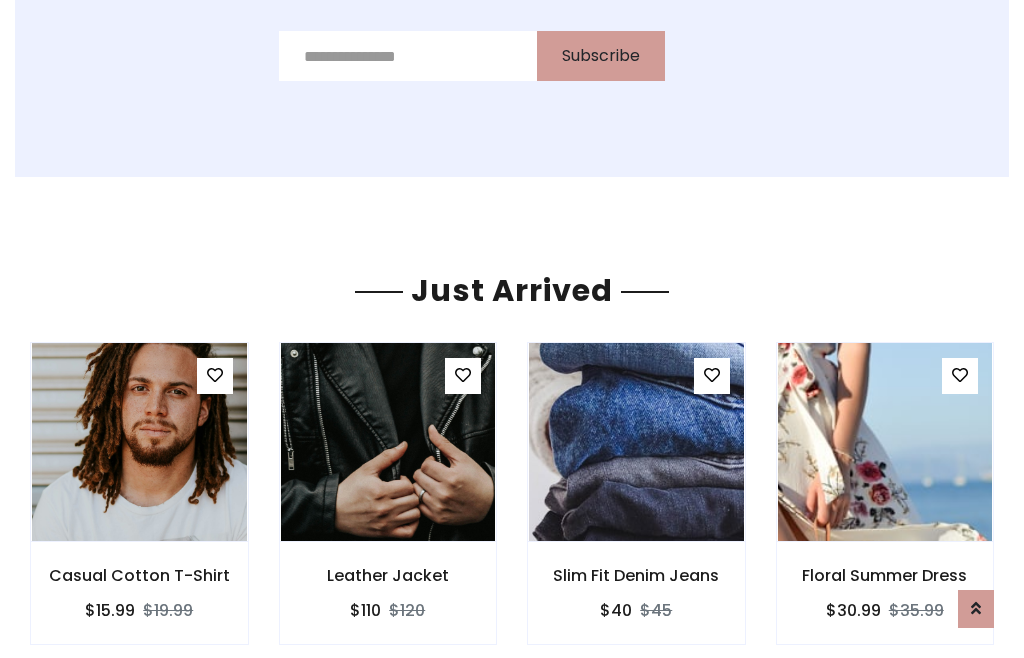 click on "Classic Men's Suit
$180
$200" at bounding box center [640, -428] 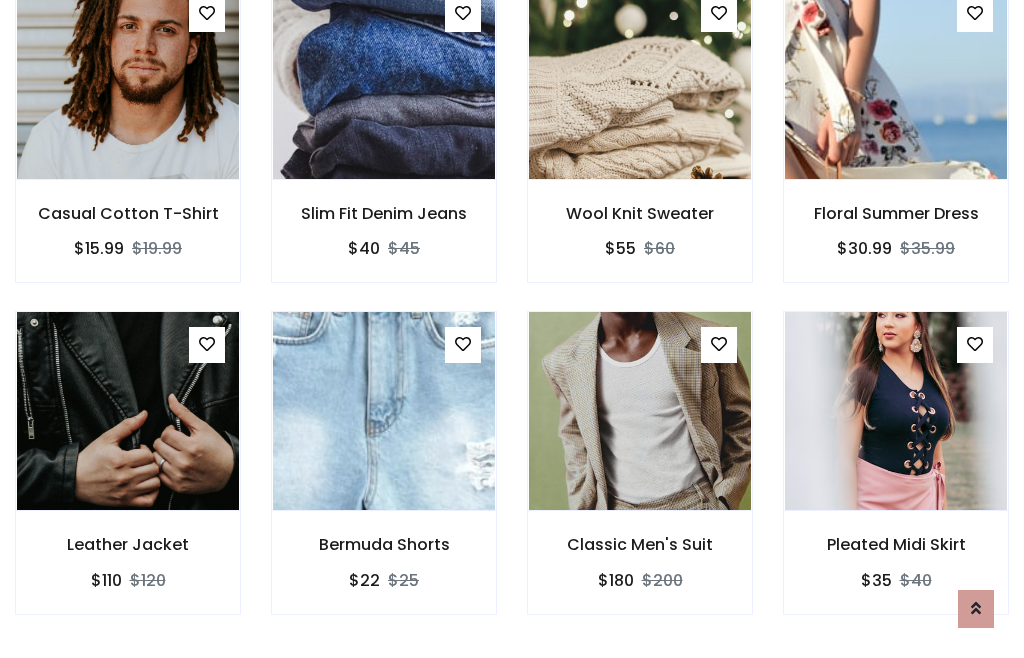 click on "Classic Men's Suit
$180
$200" at bounding box center [640, 476] 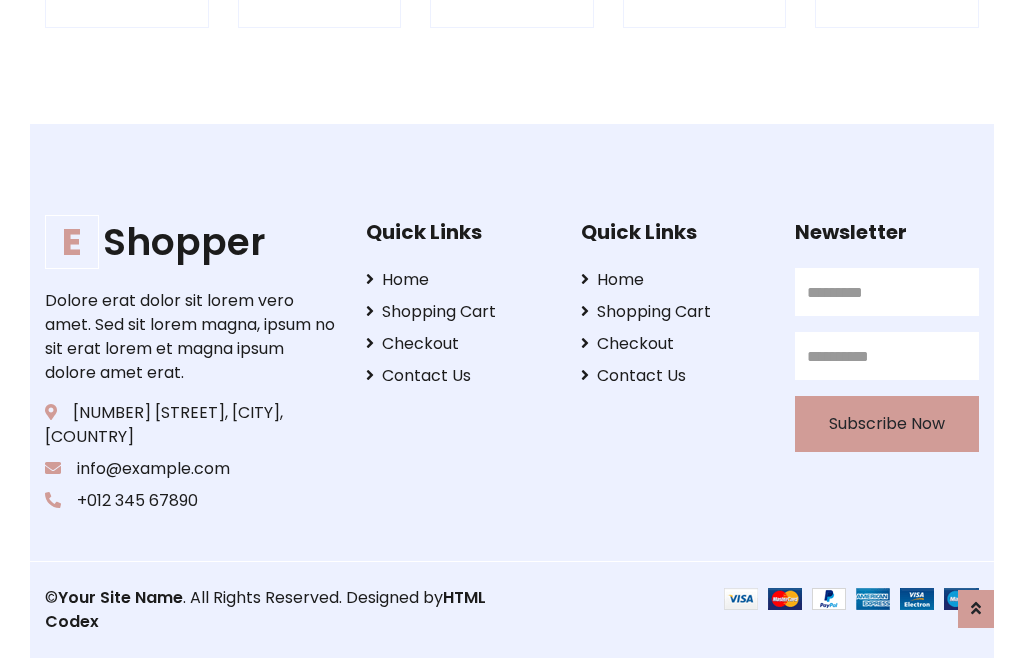 scroll, scrollTop: 3807, scrollLeft: 0, axis: vertical 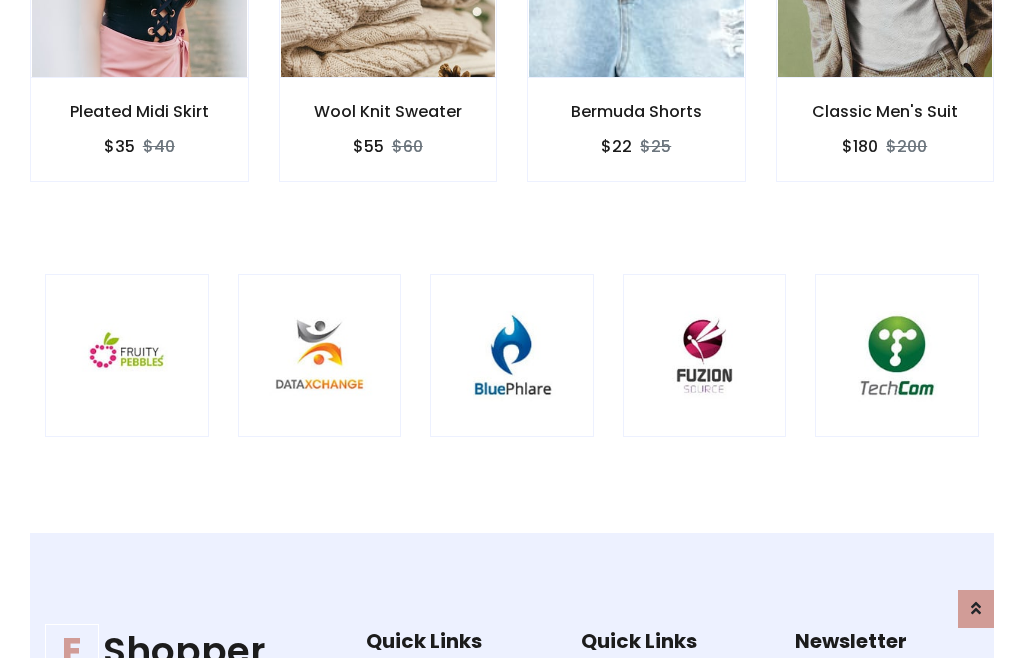 click at bounding box center (512, 356) 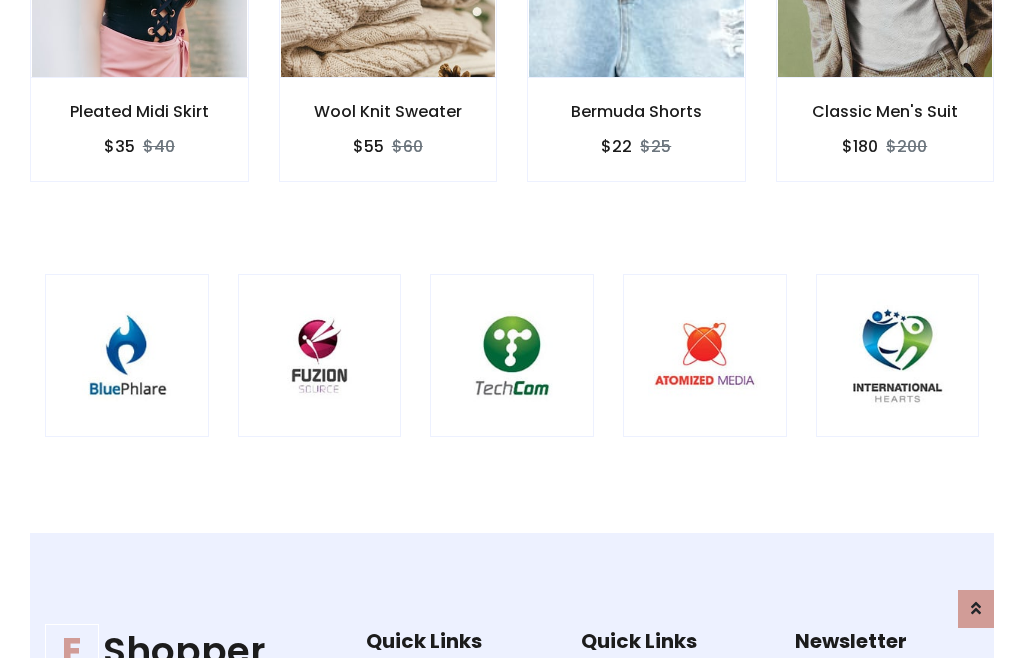 click at bounding box center (512, 356) 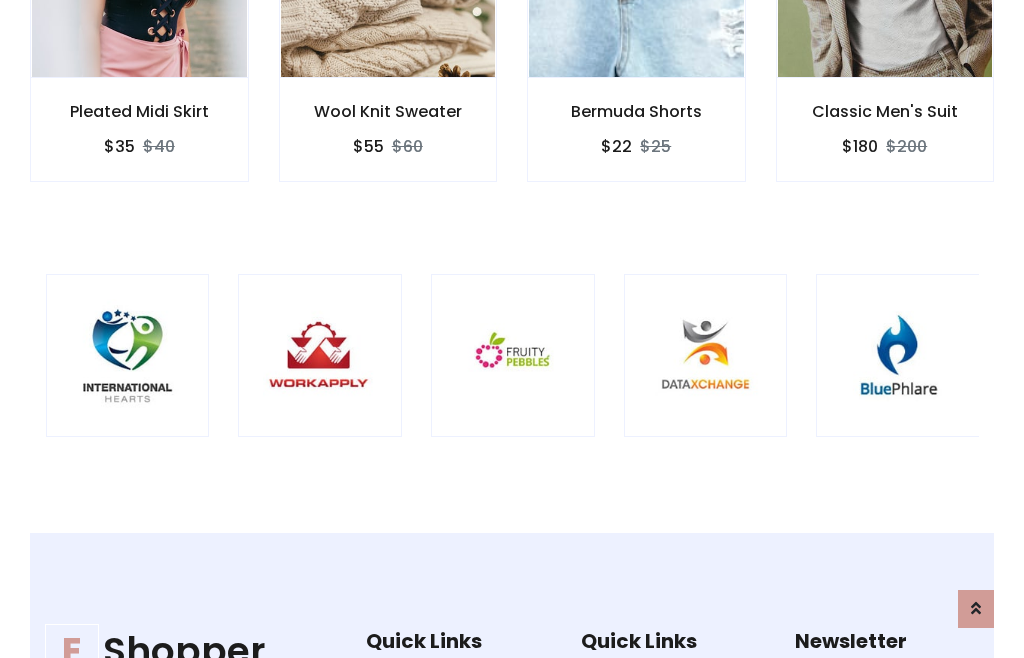 click at bounding box center [513, 356] 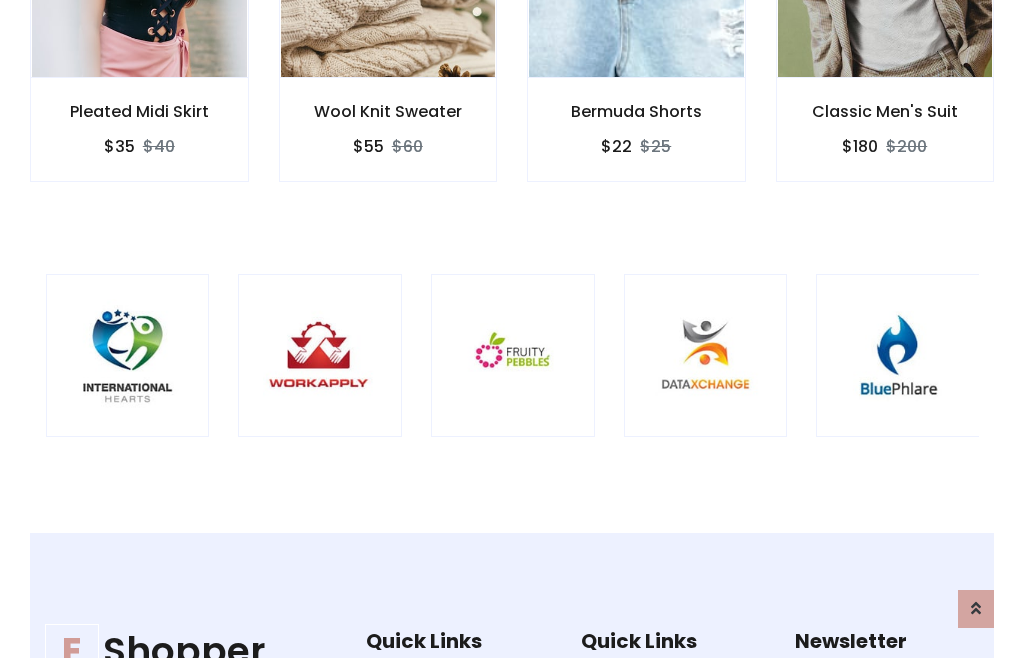 scroll, scrollTop: 0, scrollLeft: 0, axis: both 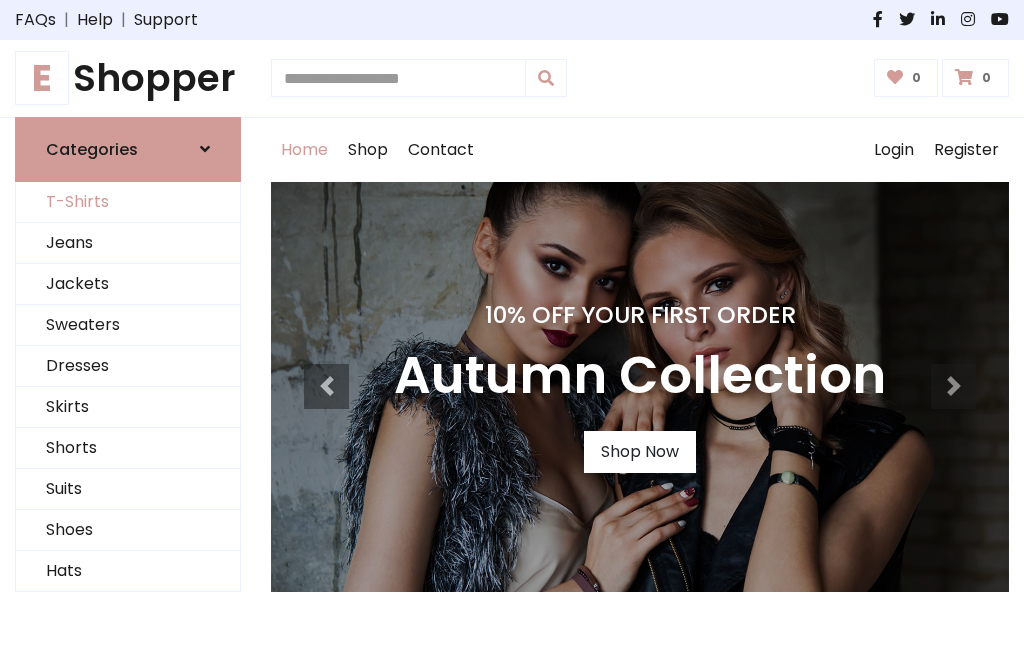 click on "T-Shirts" at bounding box center (128, 202) 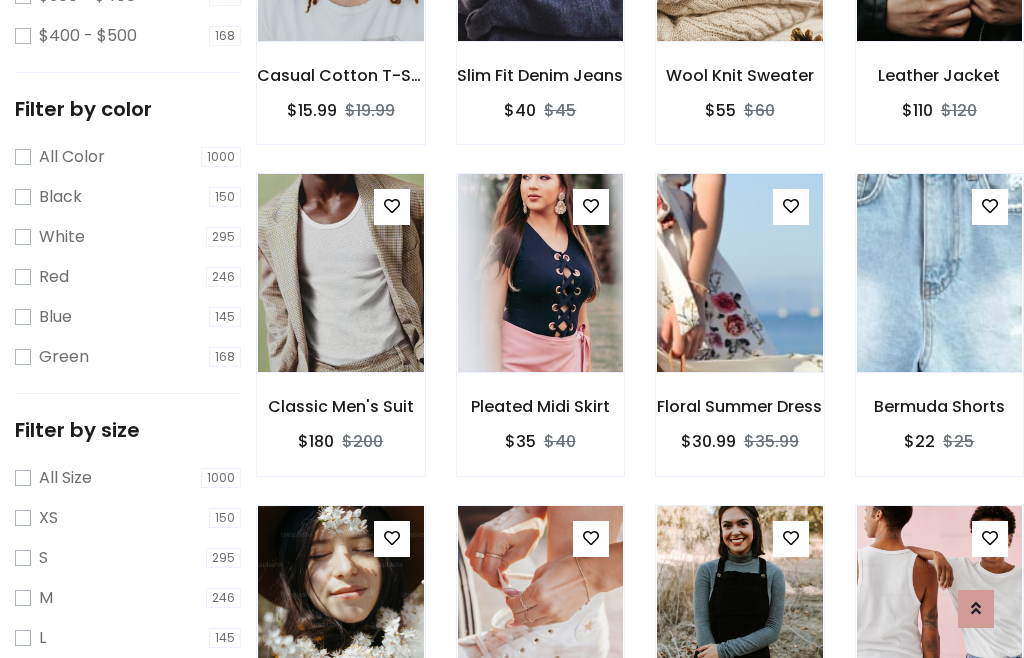 scroll, scrollTop: 802, scrollLeft: 0, axis: vertical 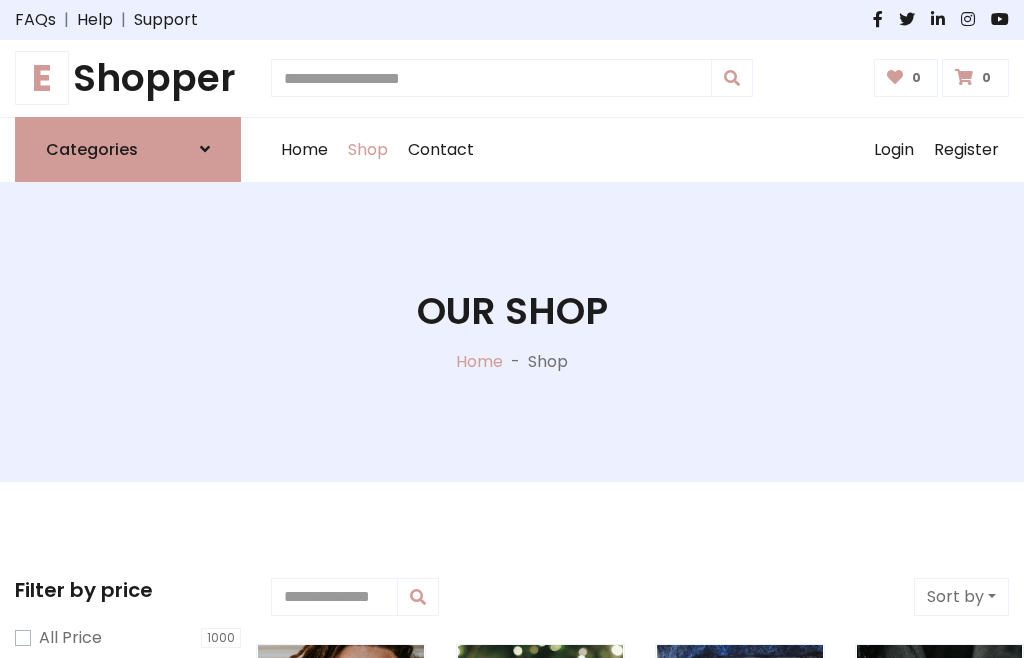 click on "E Shopper" at bounding box center [128, 78] 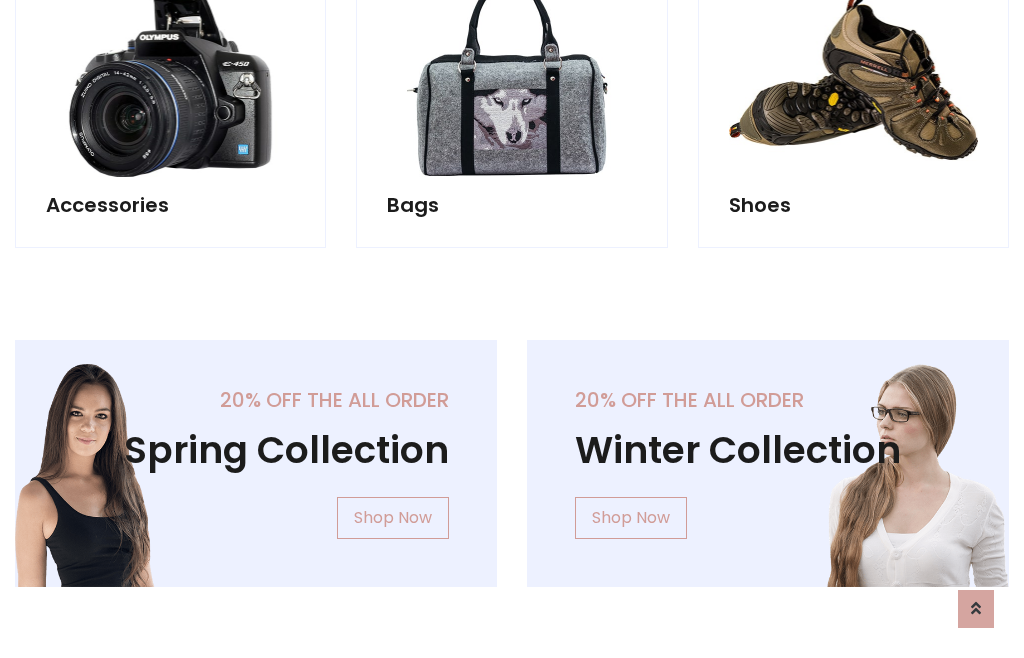 scroll, scrollTop: 1943, scrollLeft: 0, axis: vertical 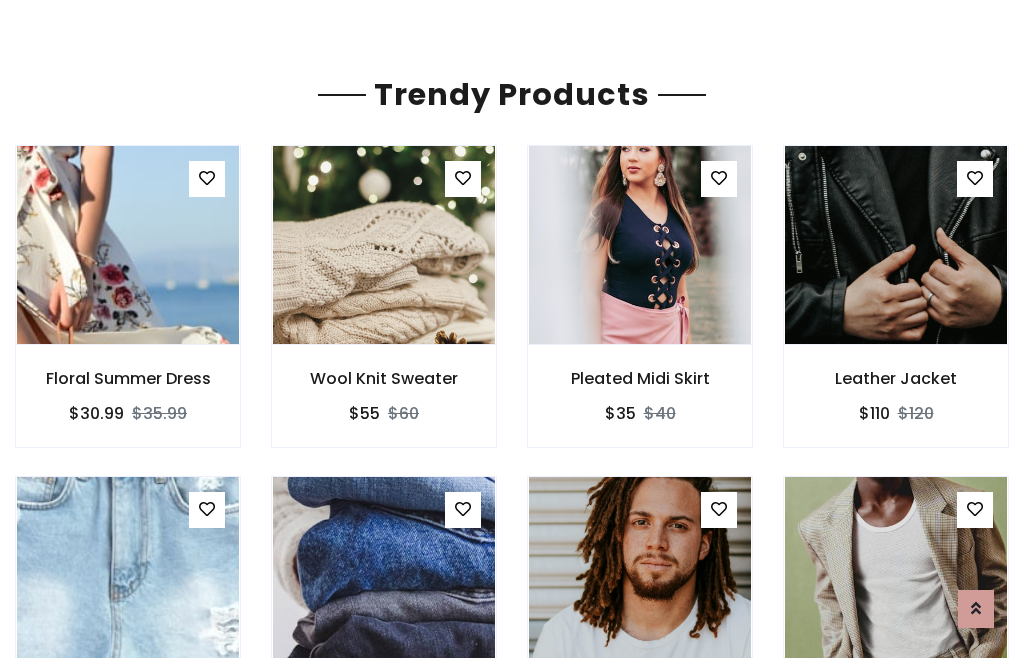 click on "Shop" at bounding box center (368, -1793) 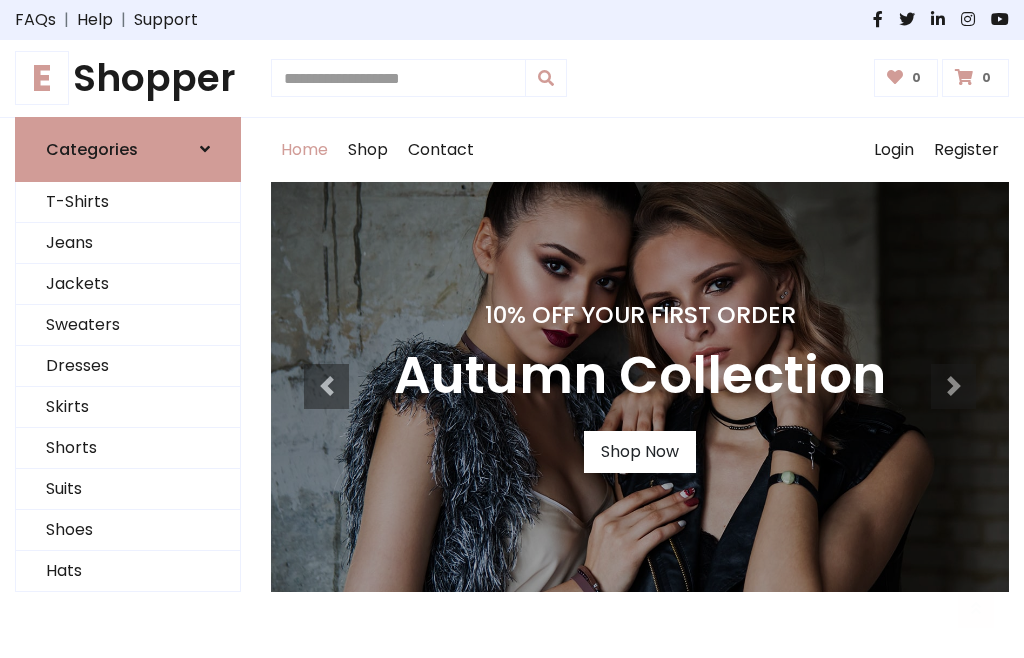 scroll, scrollTop: 656, scrollLeft: 0, axis: vertical 